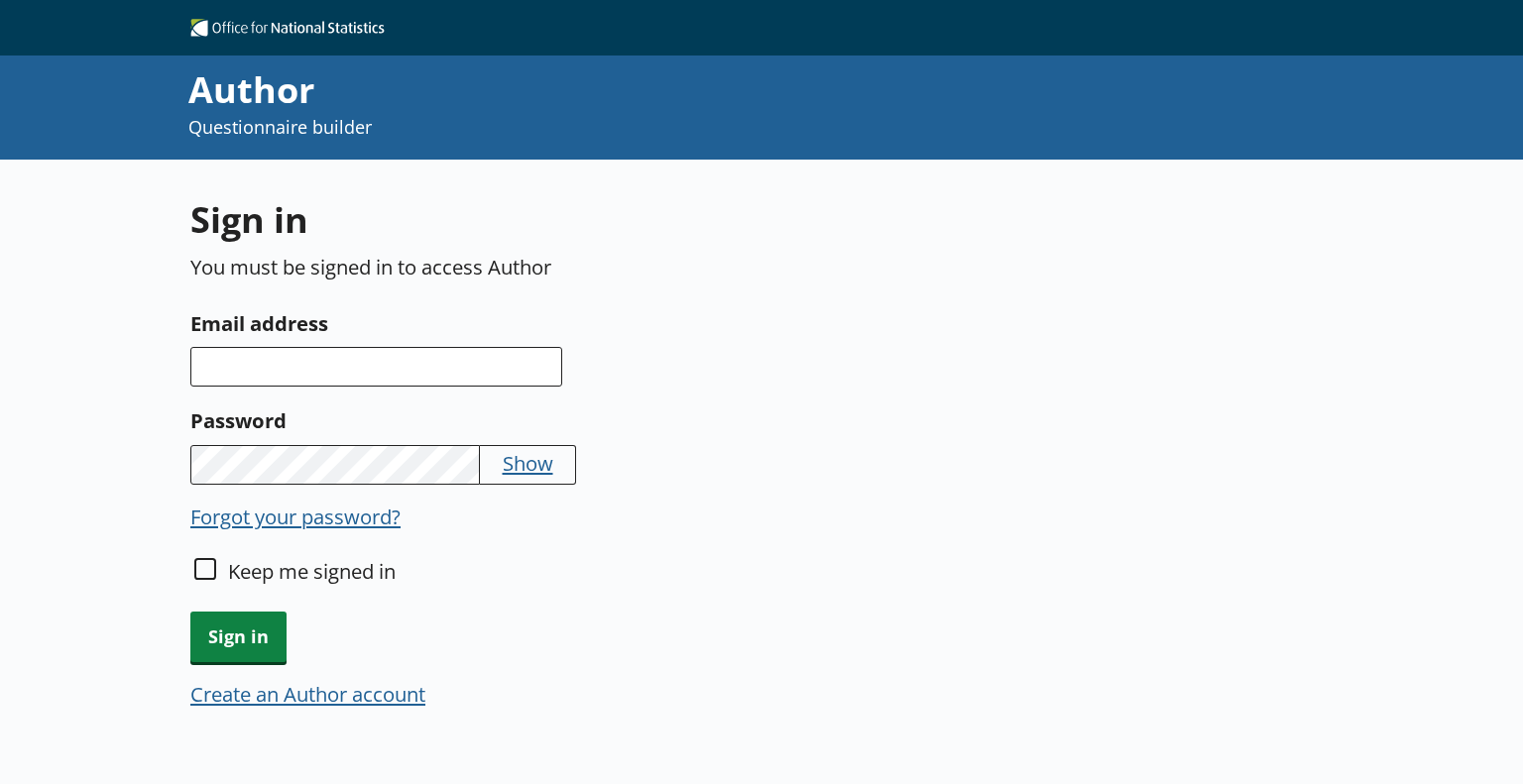 scroll, scrollTop: 0, scrollLeft: 0, axis: both 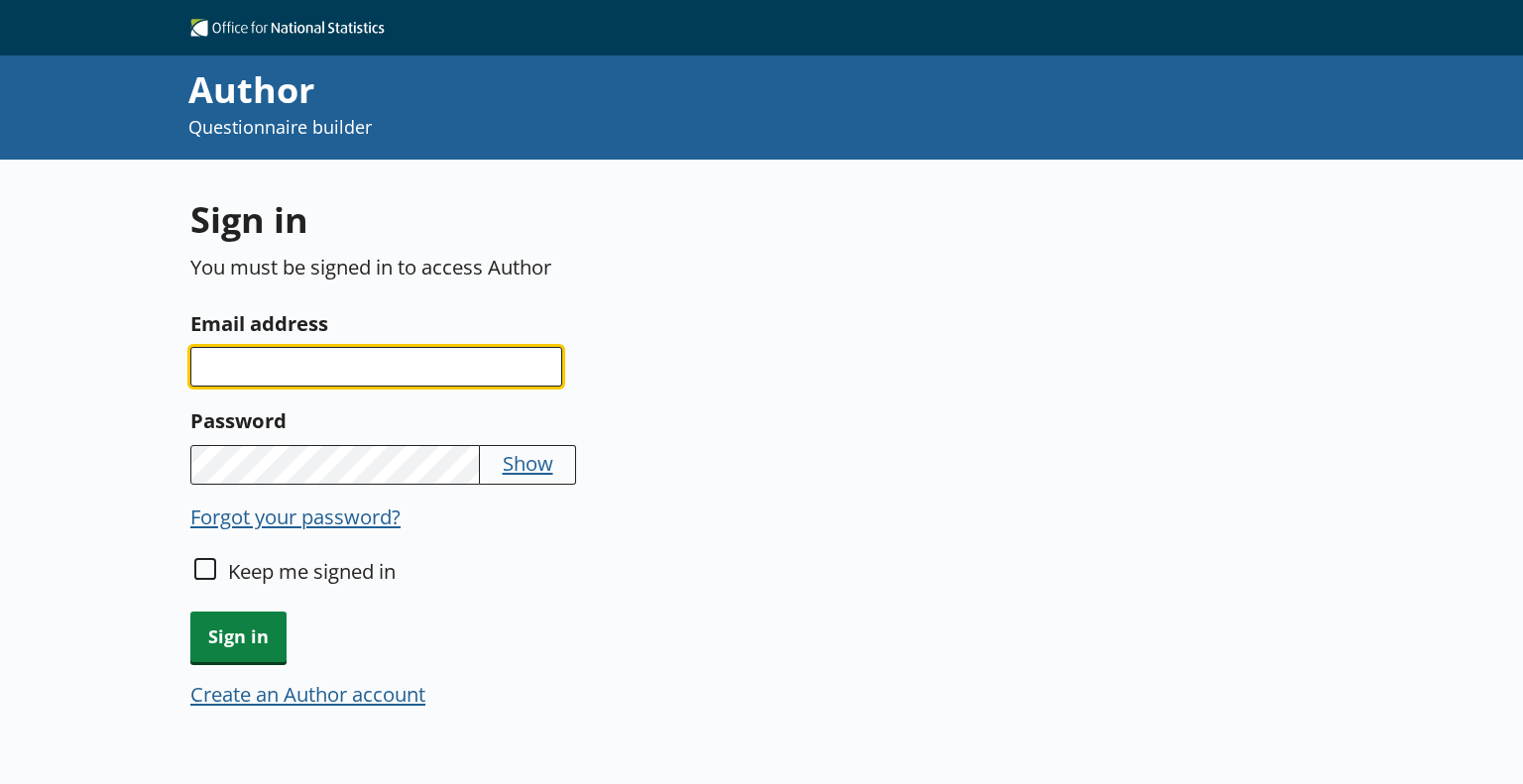 click on "Email address" at bounding box center [376, 367] 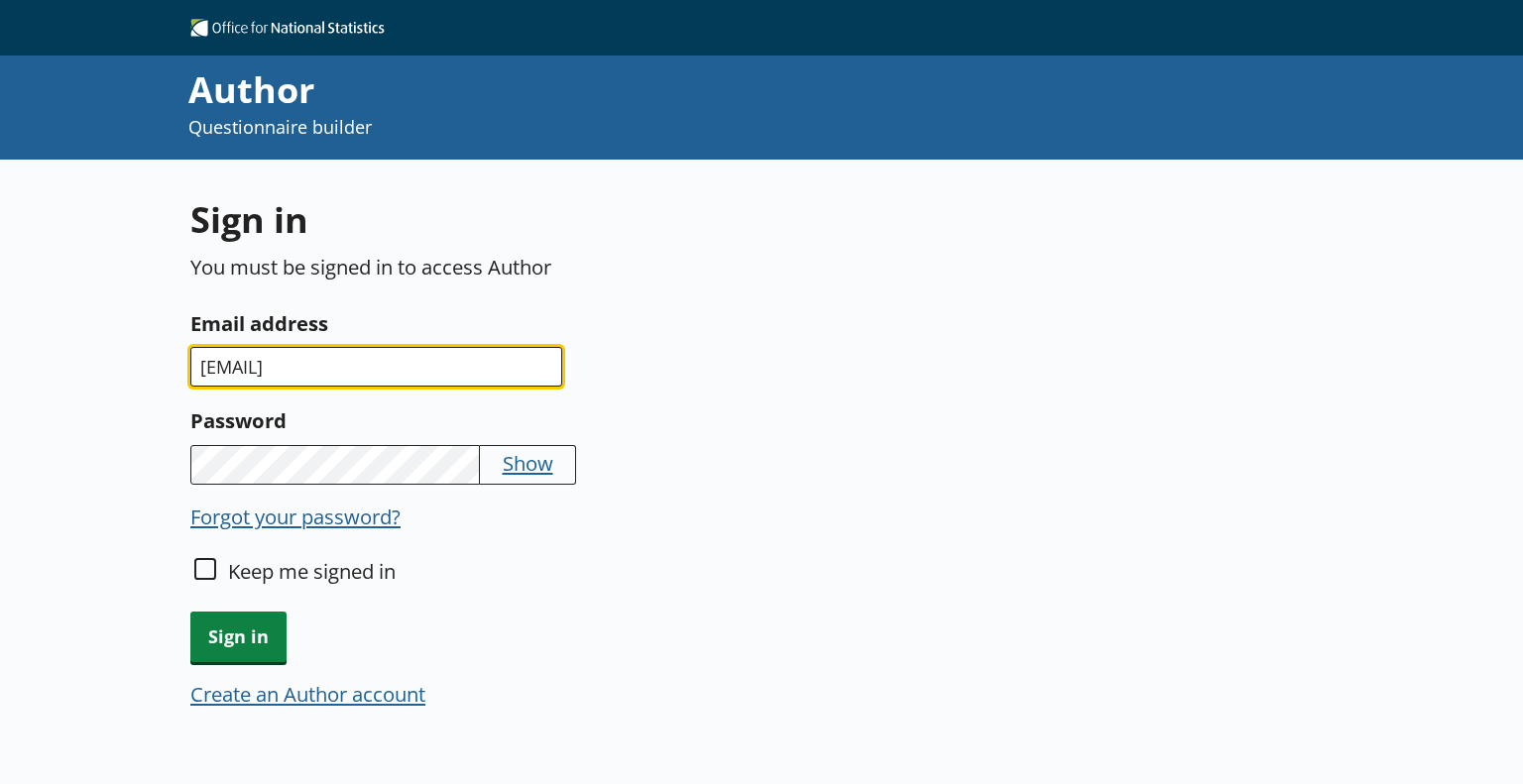 type on "[EMAIL]" 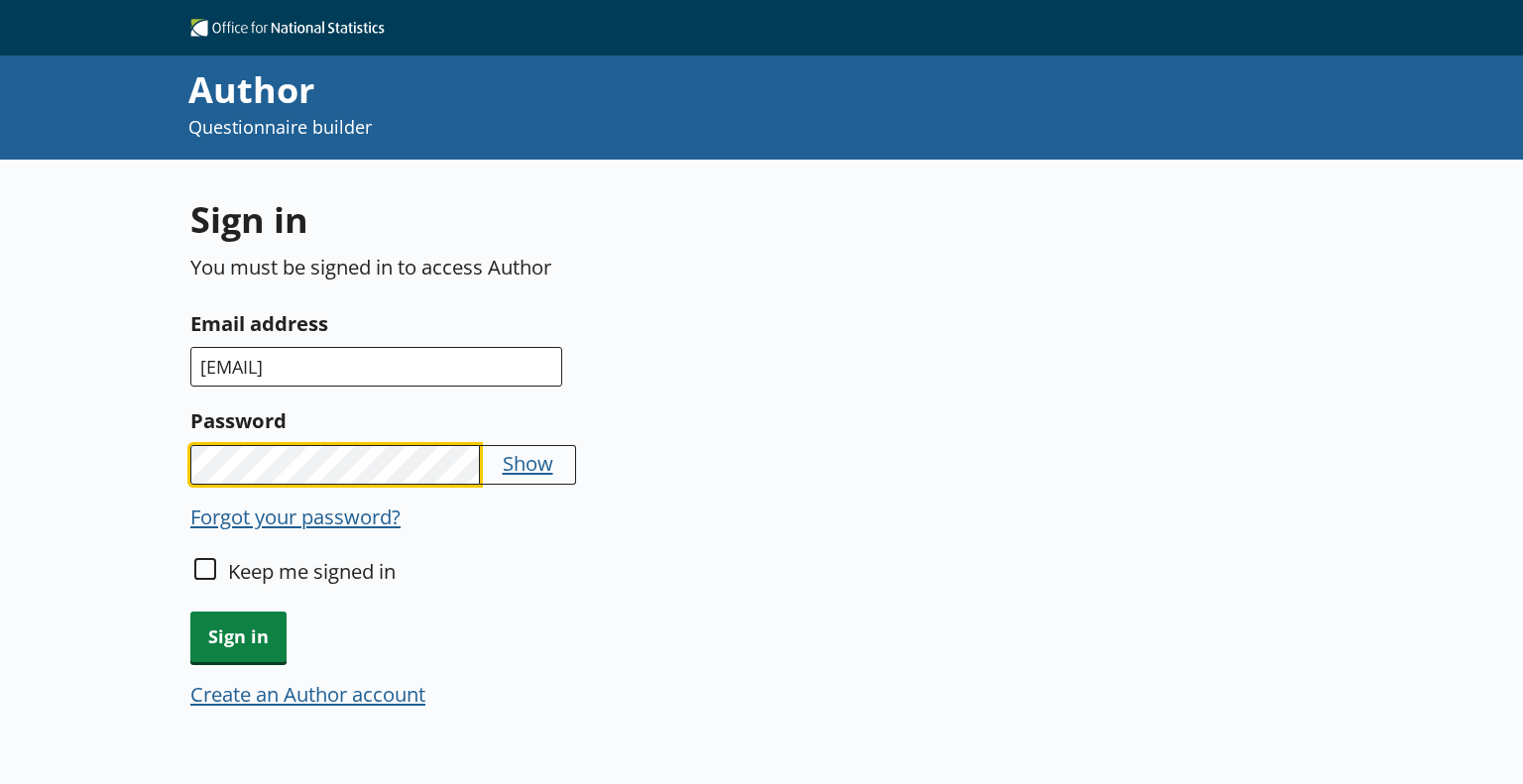 type 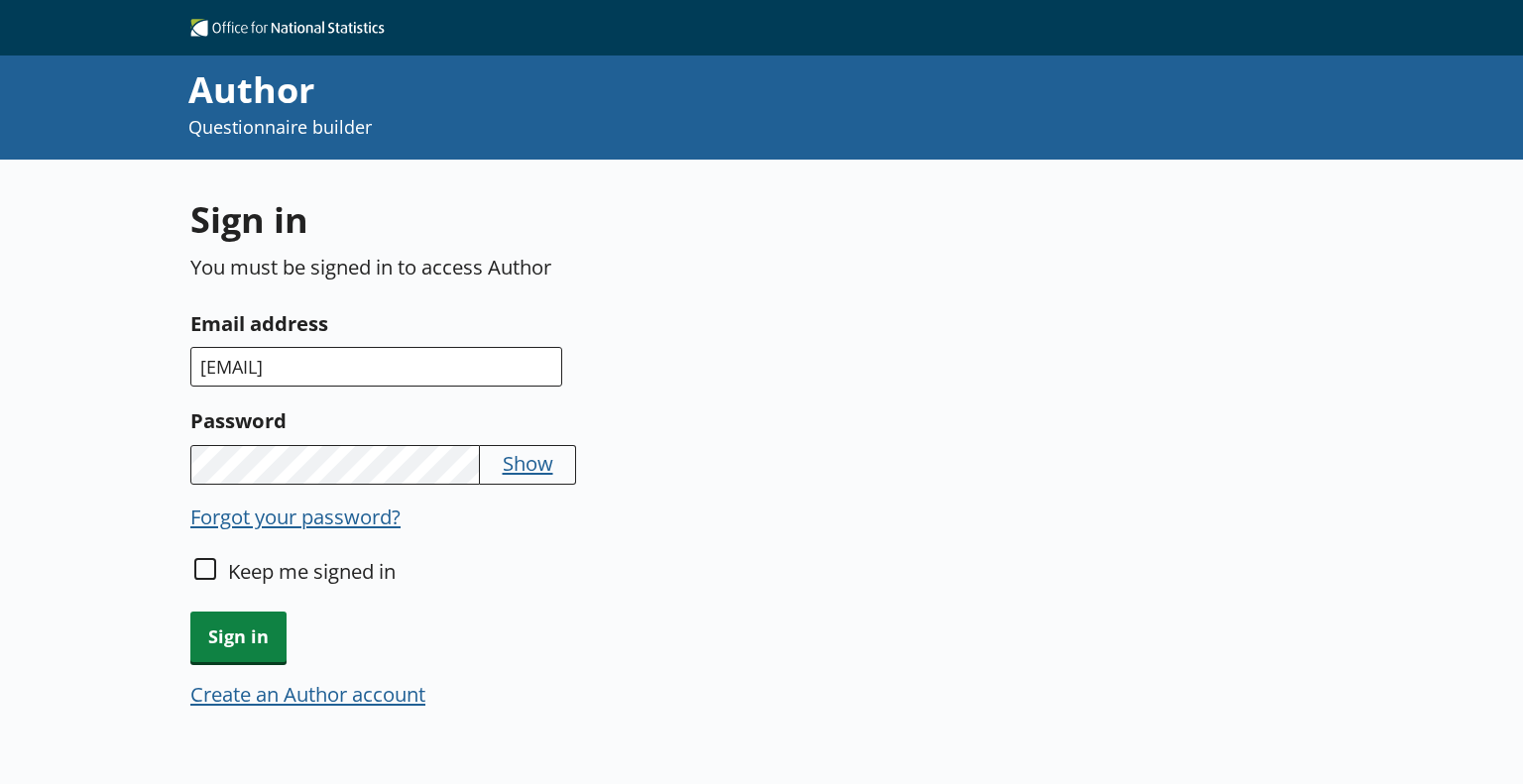 type 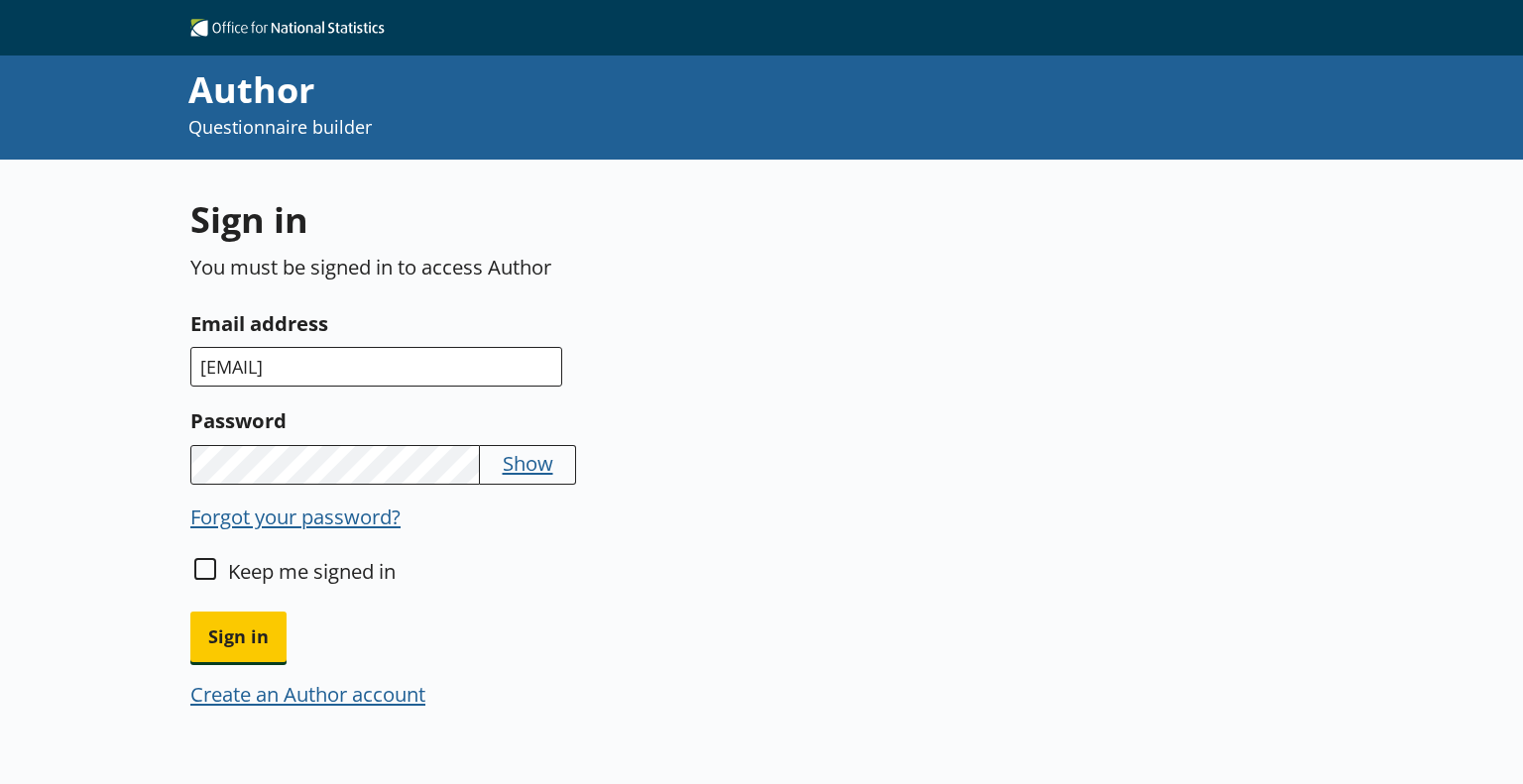 click on "Sign in" at bounding box center [238, 636] 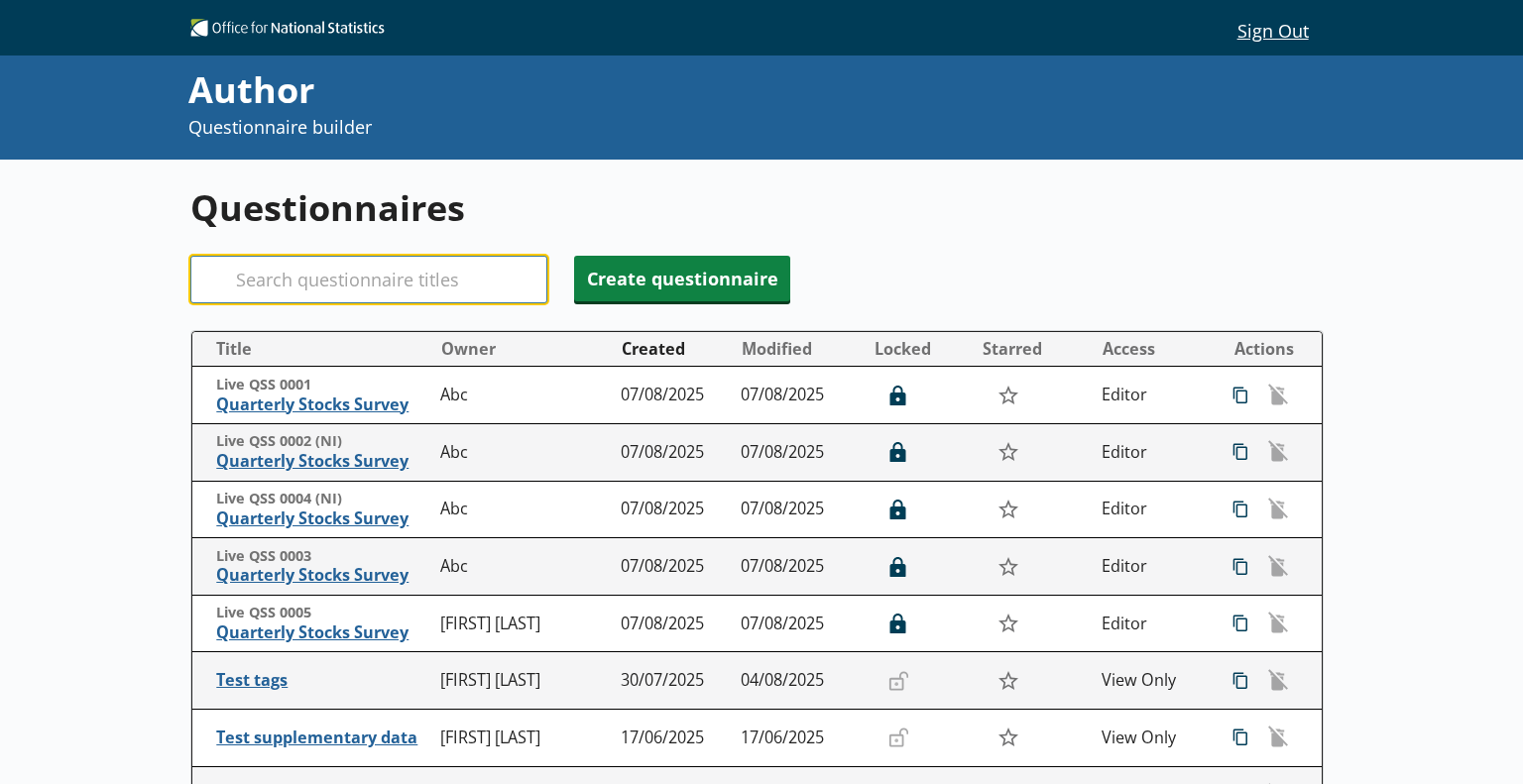 click on "Search" at bounding box center [369, 280] 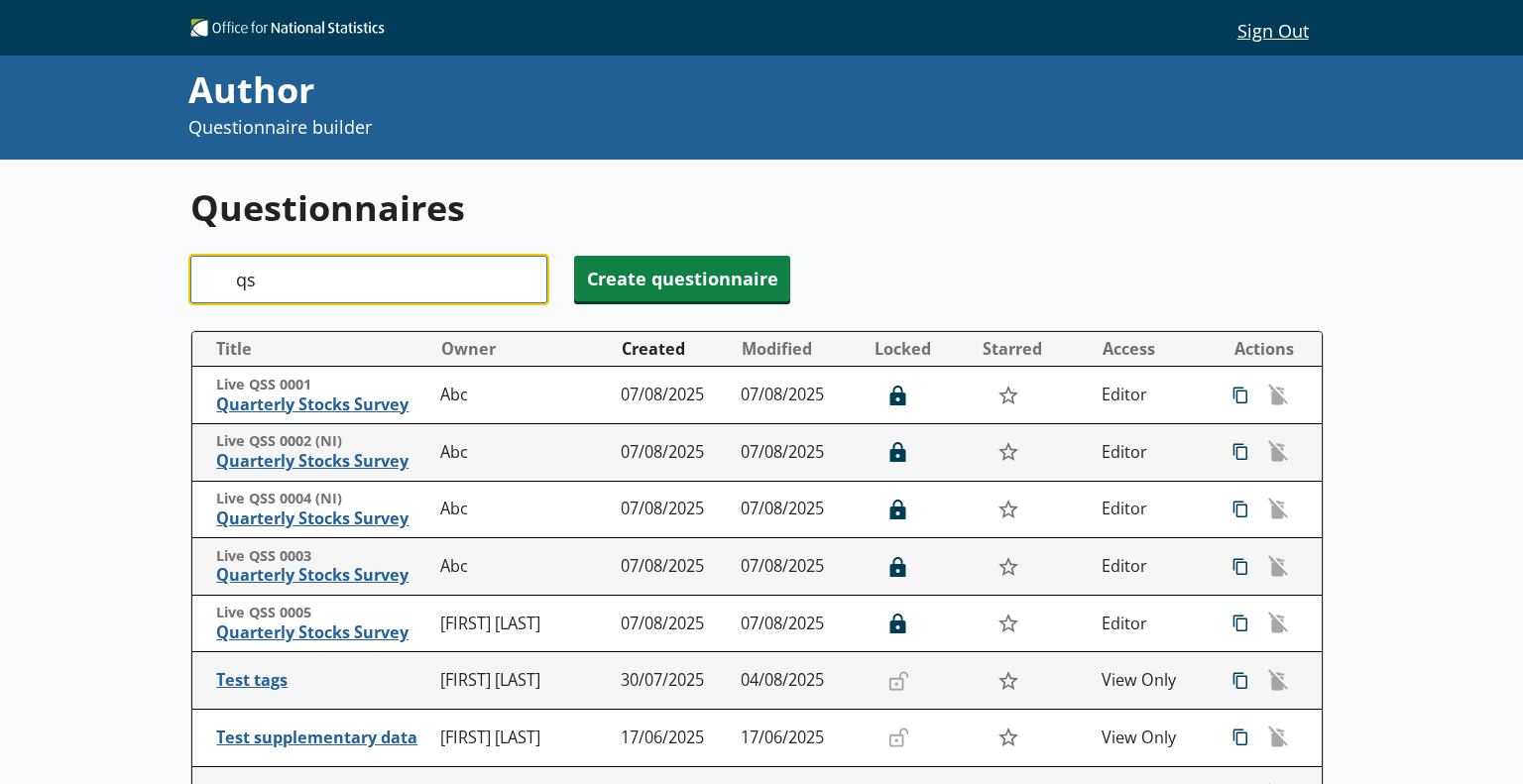 type on "qss" 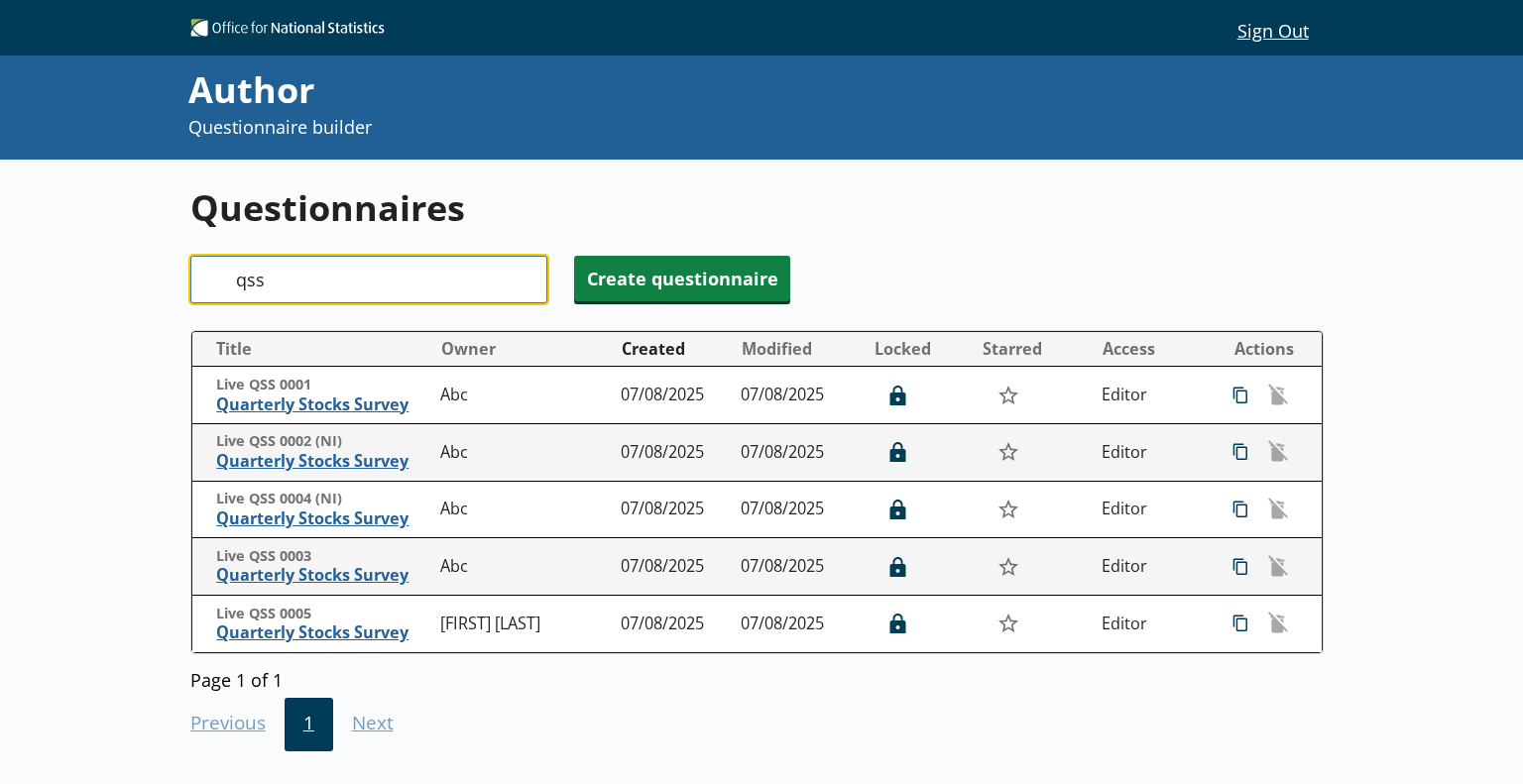 click on "qss" at bounding box center [369, 280] 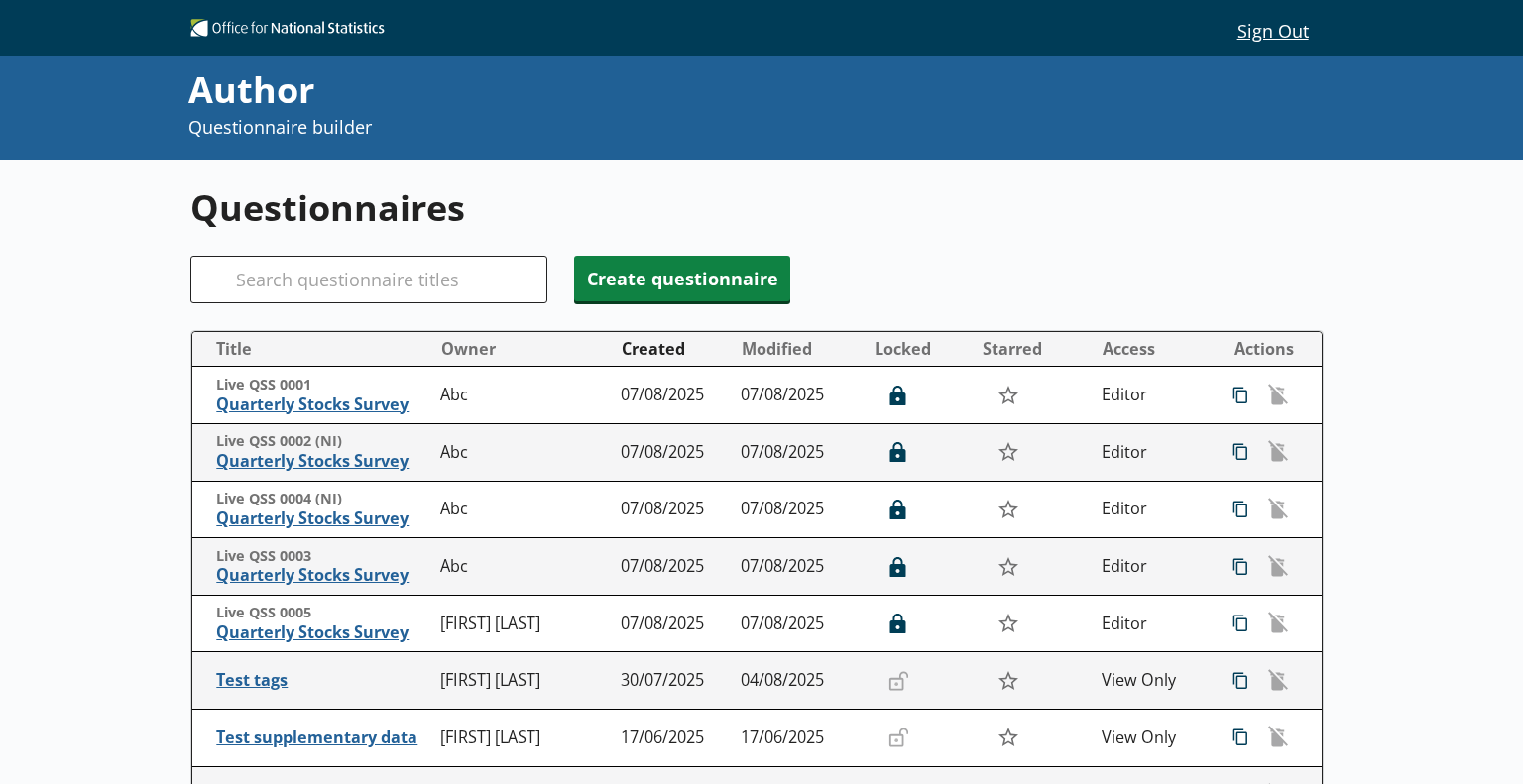 click on "Sign Out" at bounding box center [1272, 30] 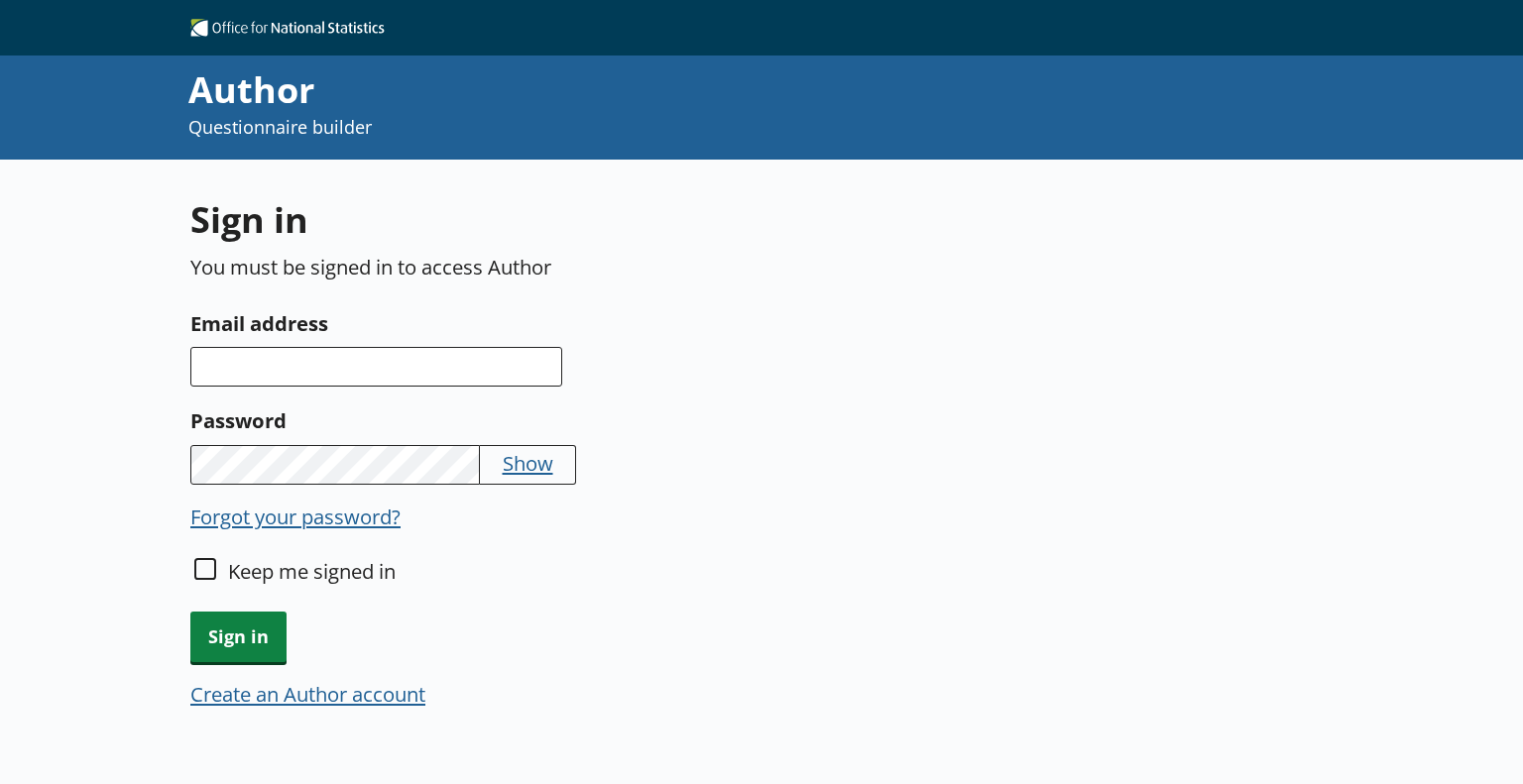 scroll, scrollTop: 0, scrollLeft: 0, axis: both 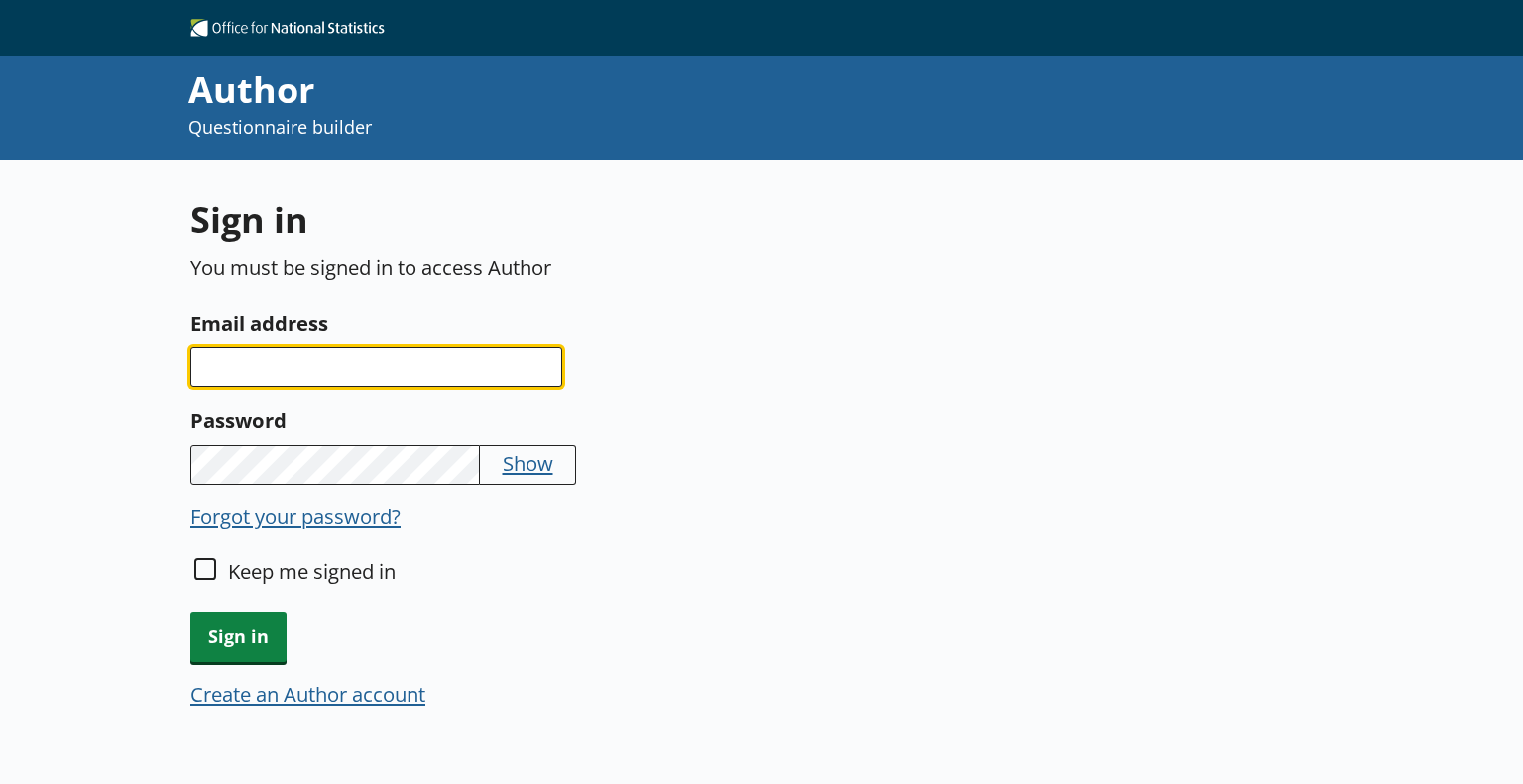 click on "Email address" at bounding box center (376, 367) 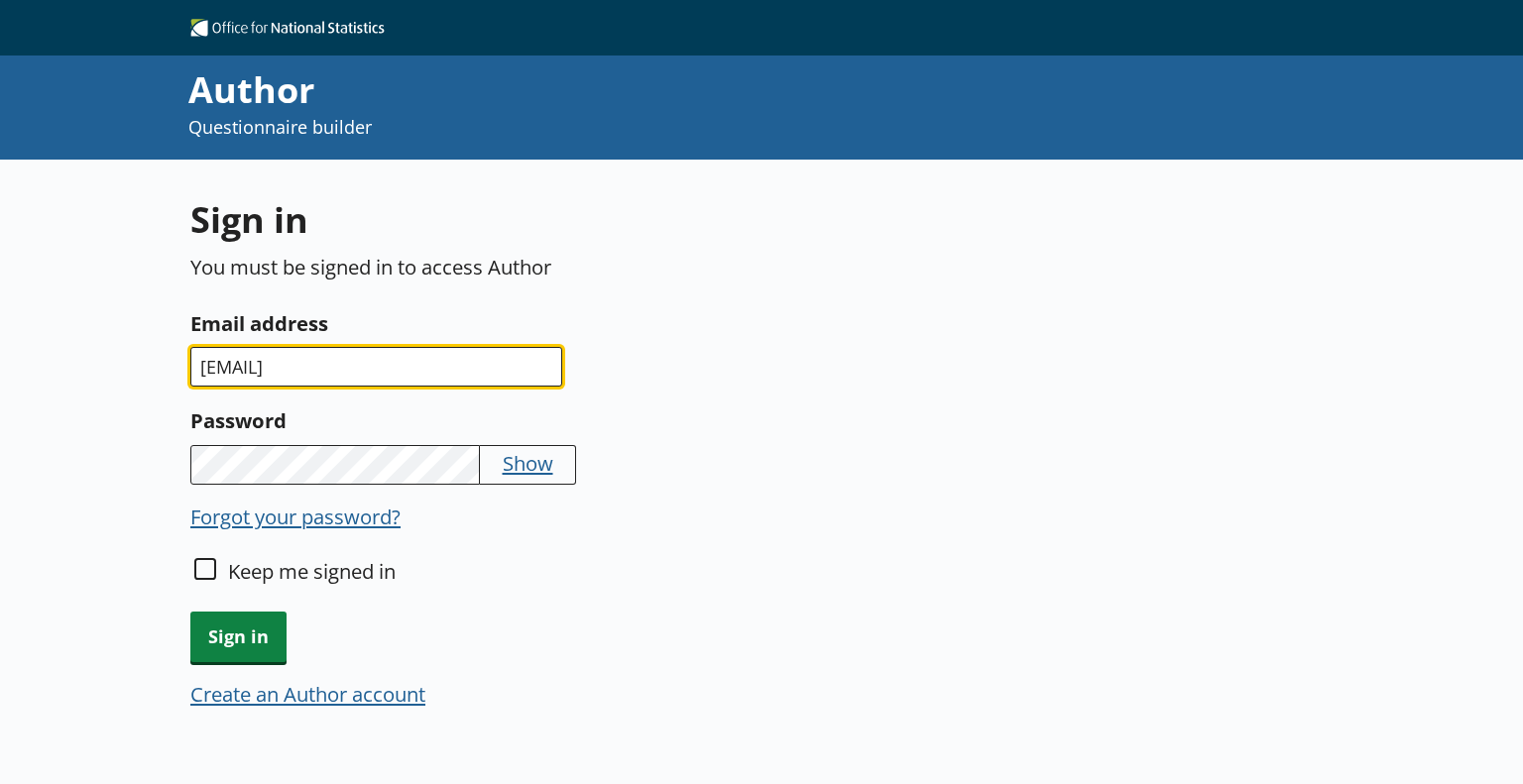 type on "[EMAIL]" 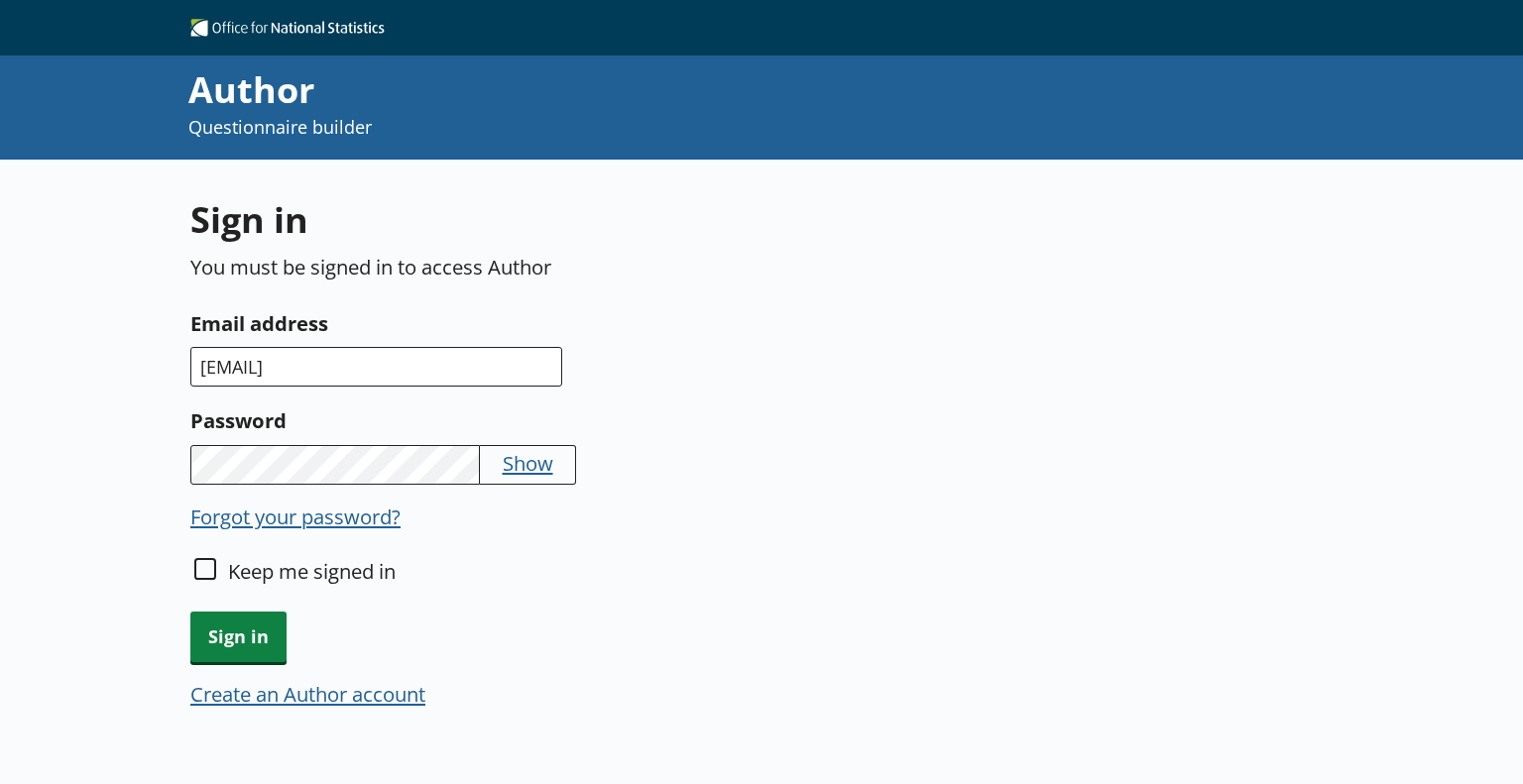 type 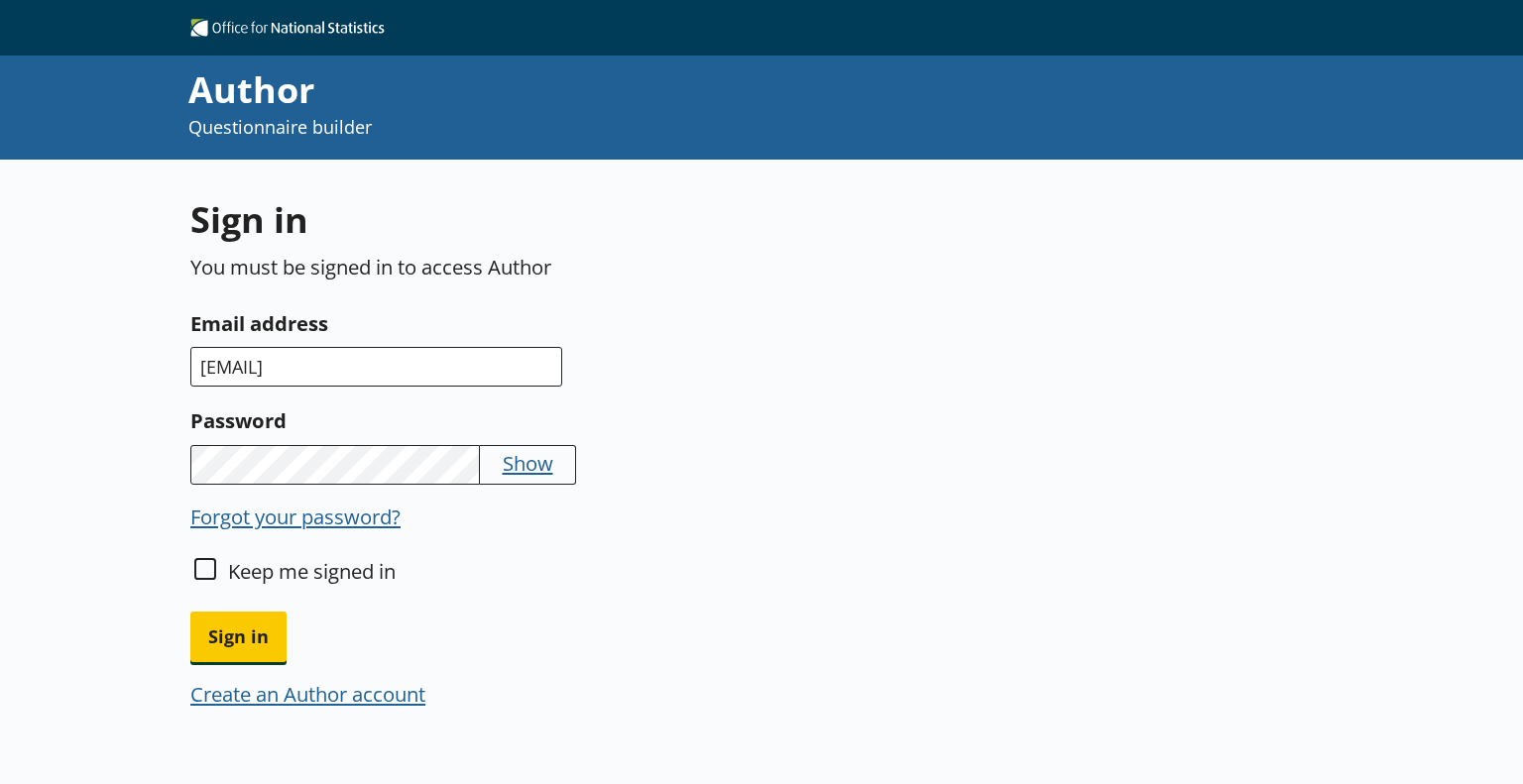 type 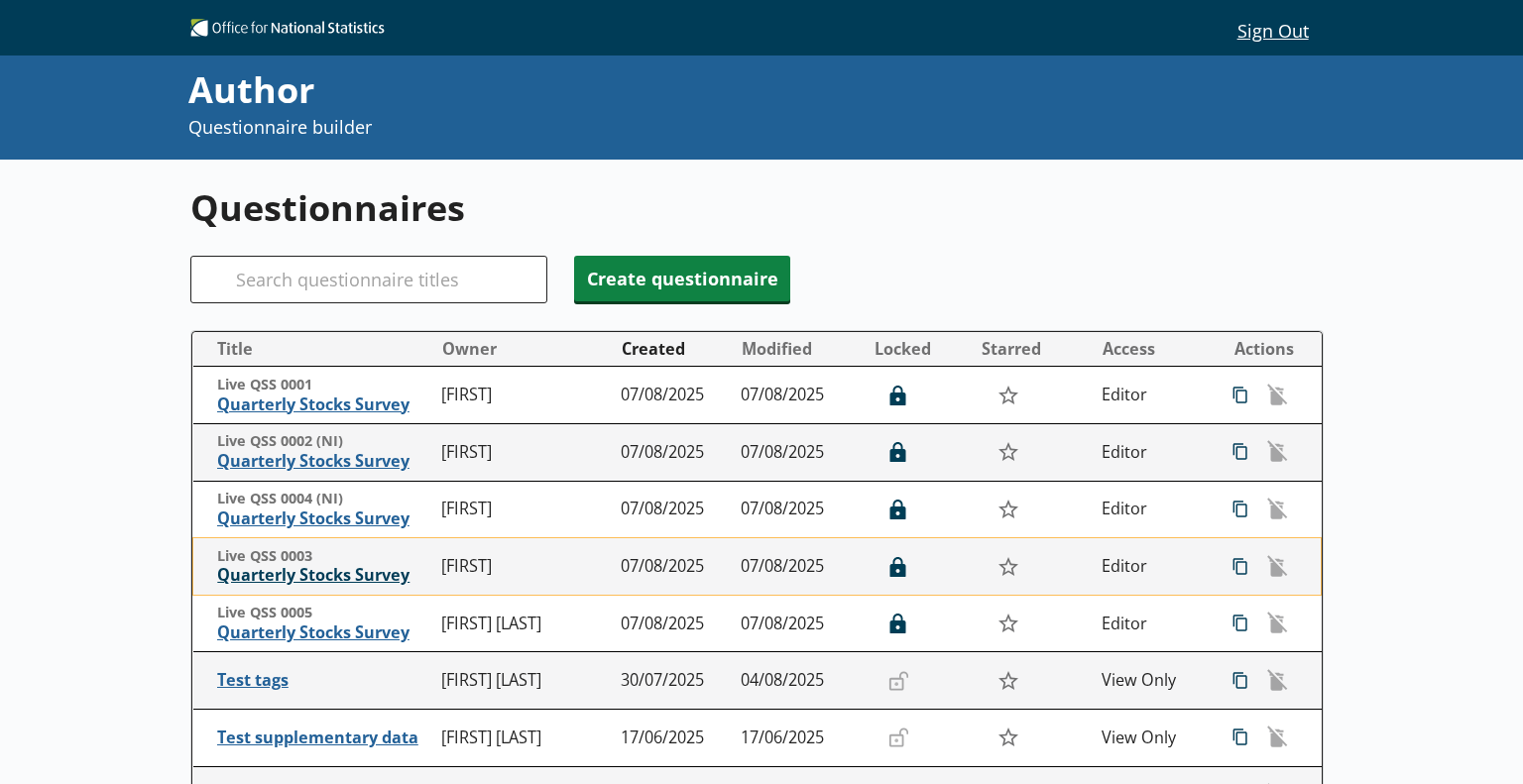 click on "Quarterly Stocks Survey" at bounding box center (324, 575) 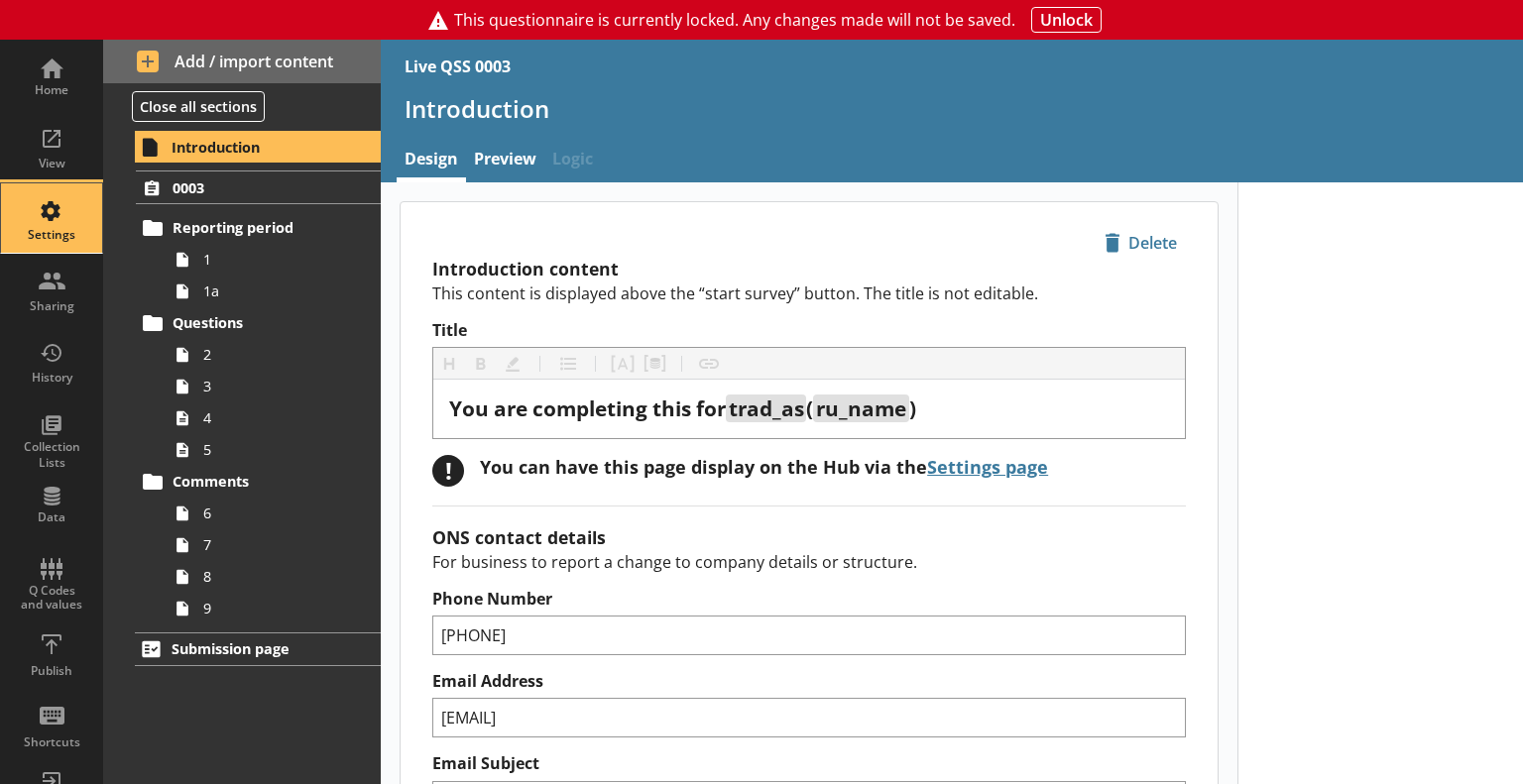 click on "Settings" at bounding box center [52, 218] 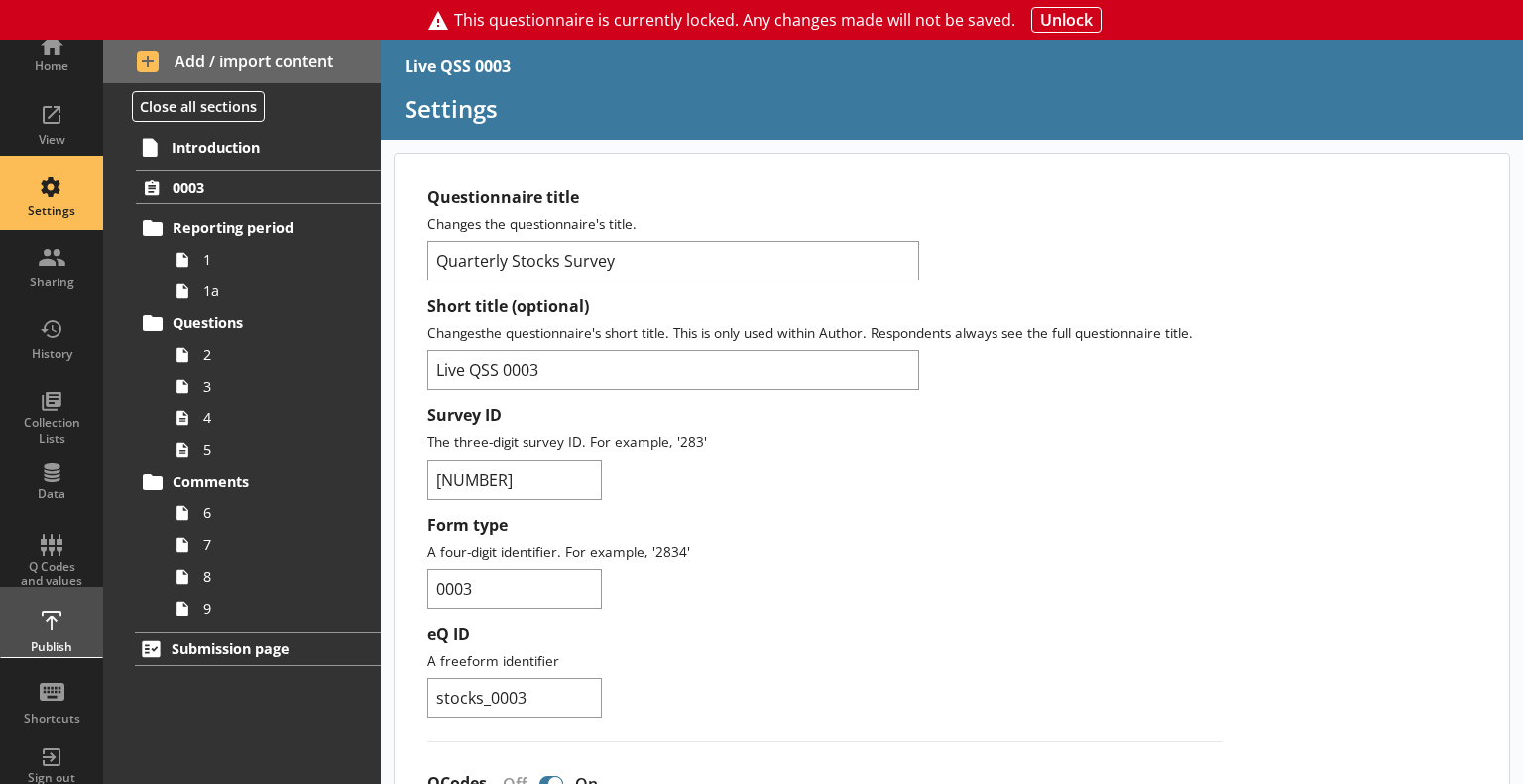 scroll, scrollTop: 36, scrollLeft: 0, axis: vertical 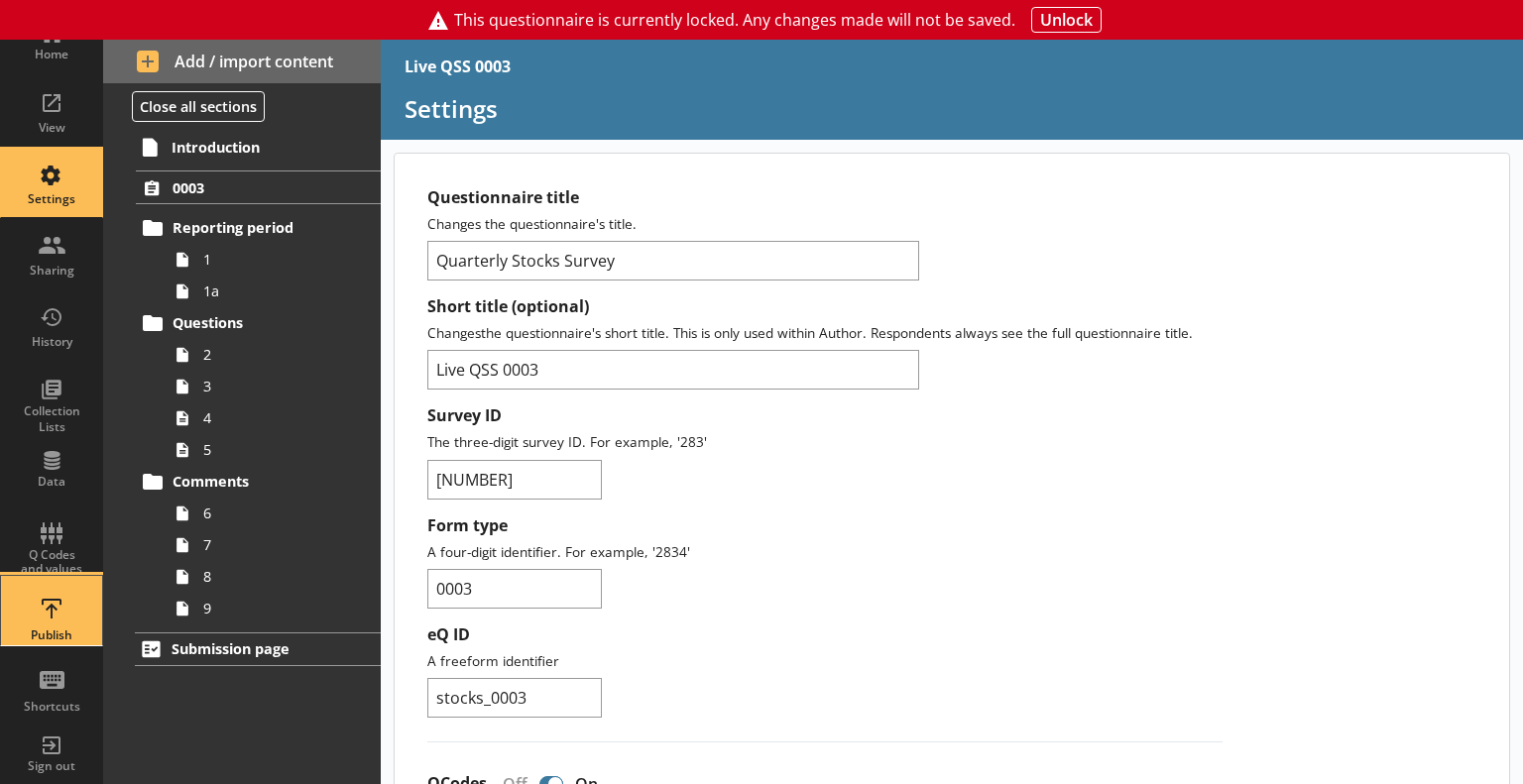 click on "Publish" at bounding box center [52, 611] 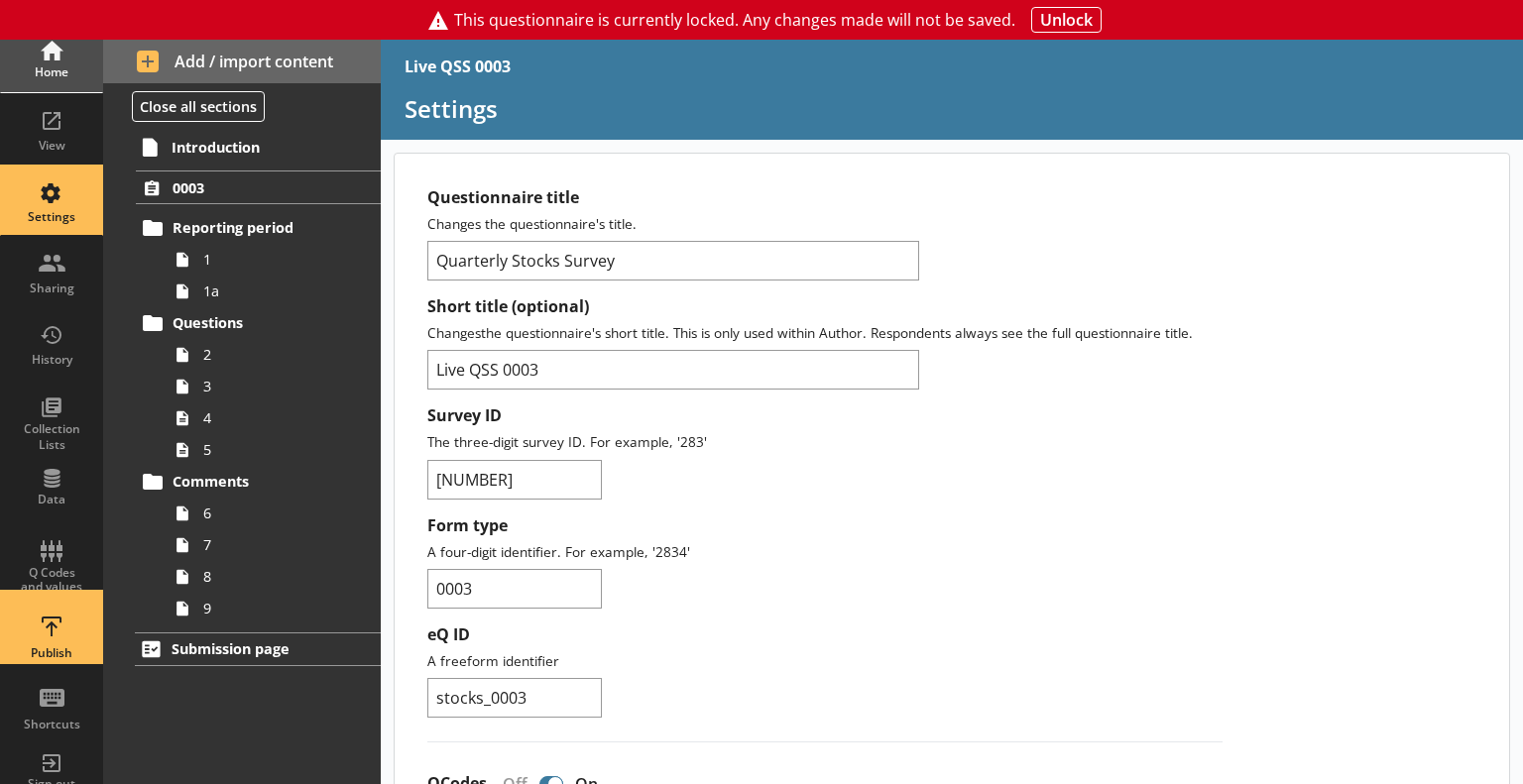 scroll, scrollTop: 0, scrollLeft: 0, axis: both 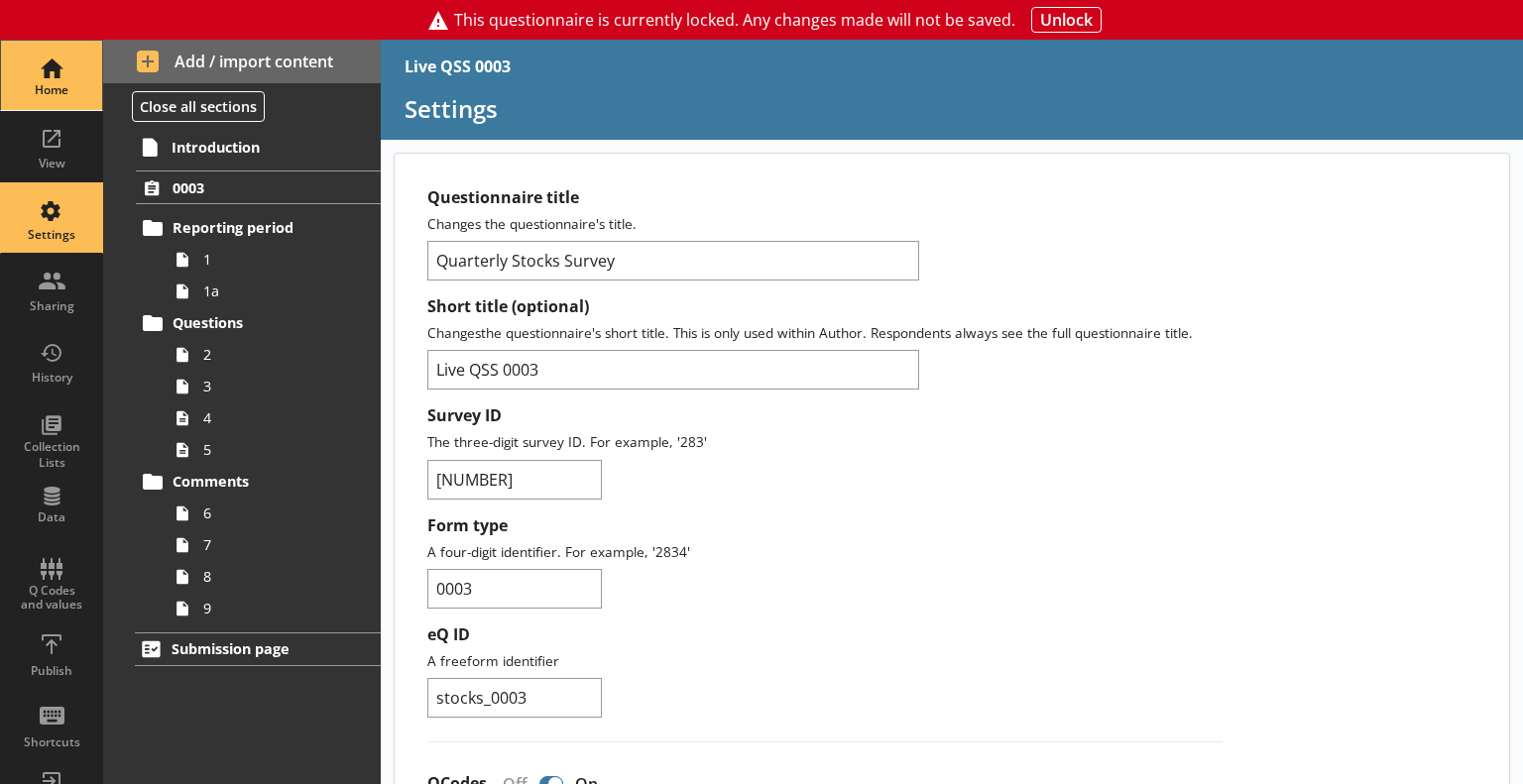 click on "Home" at bounding box center [52, 90] 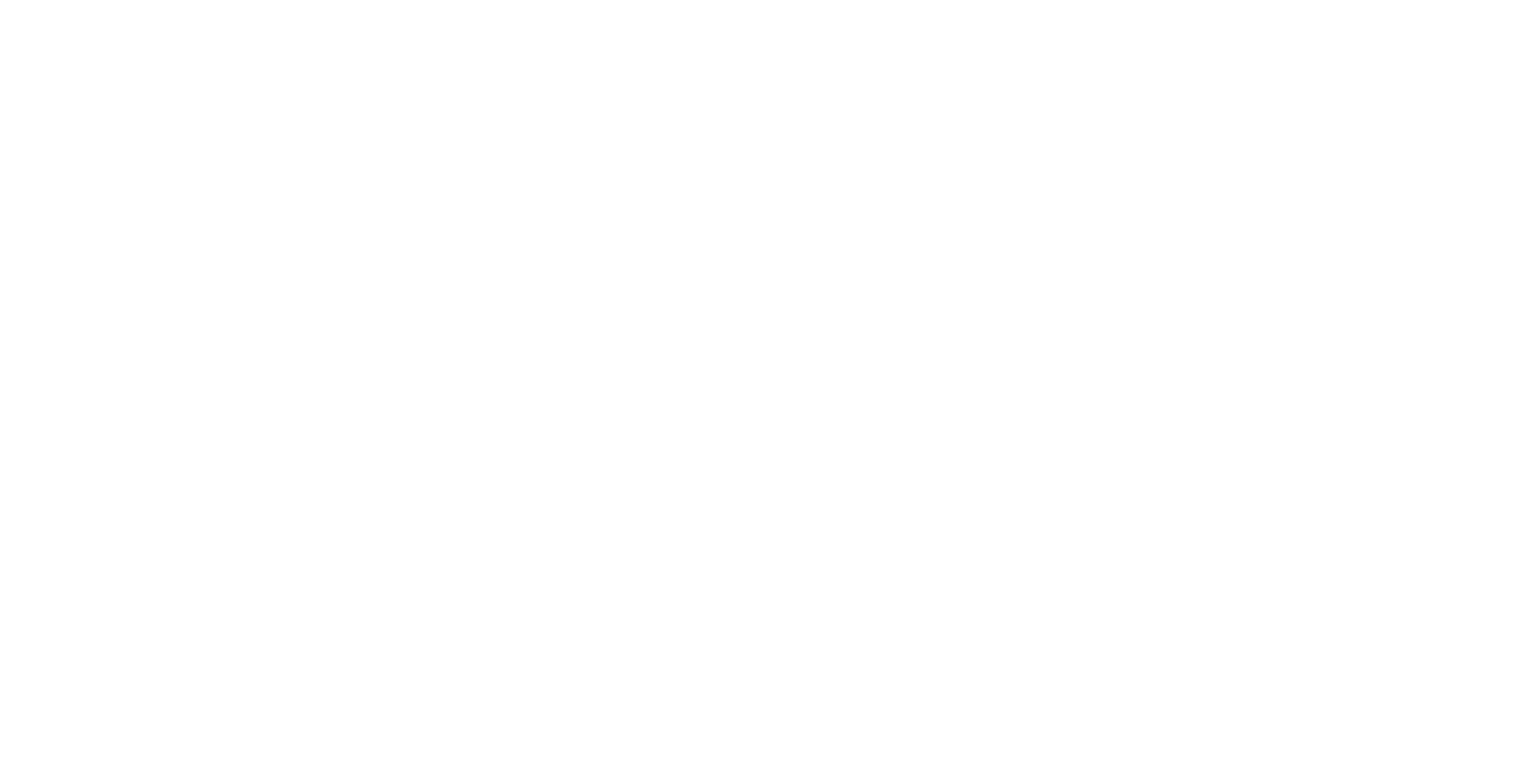 scroll, scrollTop: 0, scrollLeft: 0, axis: both 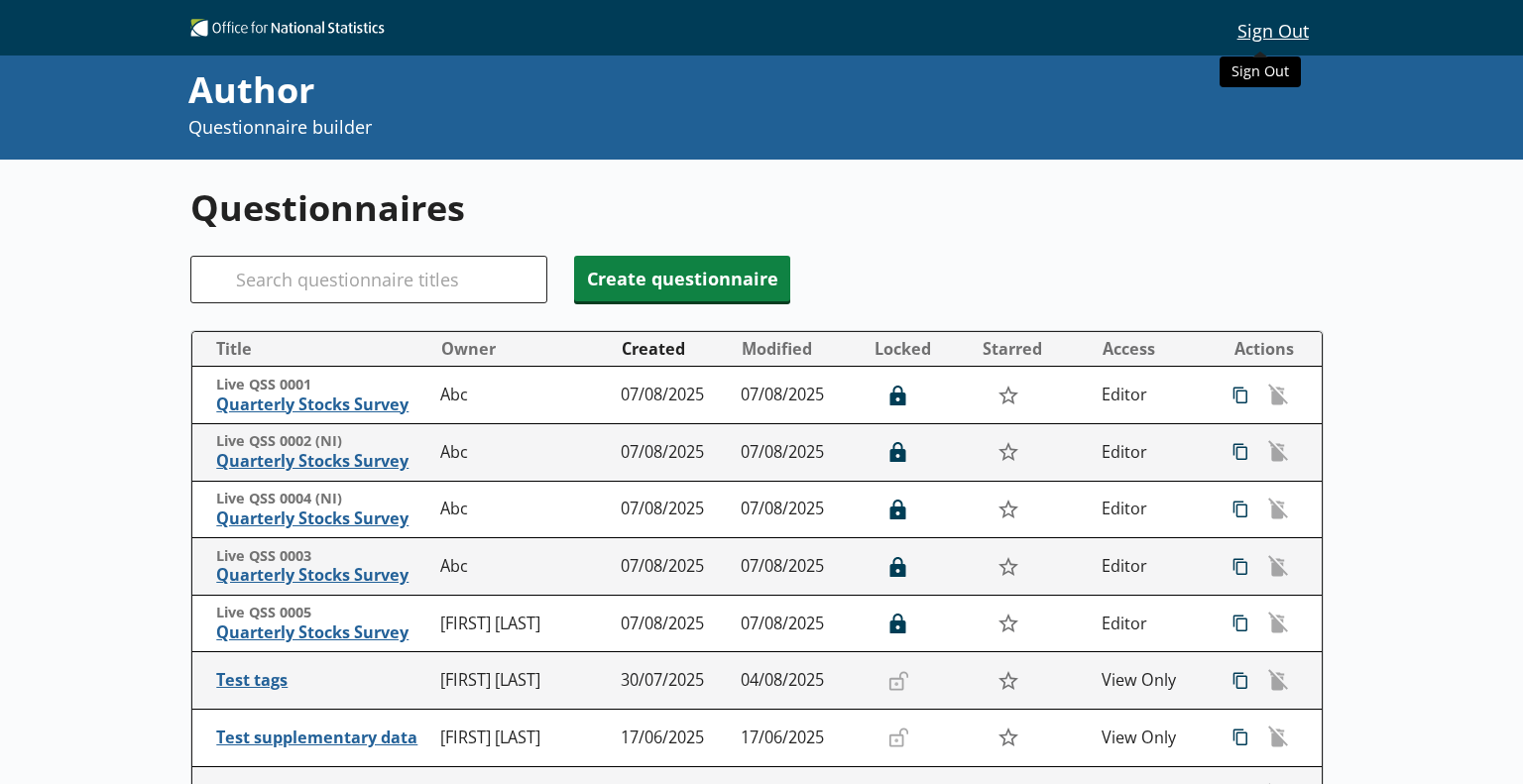 click on "Sign Out" at bounding box center (1272, 30) 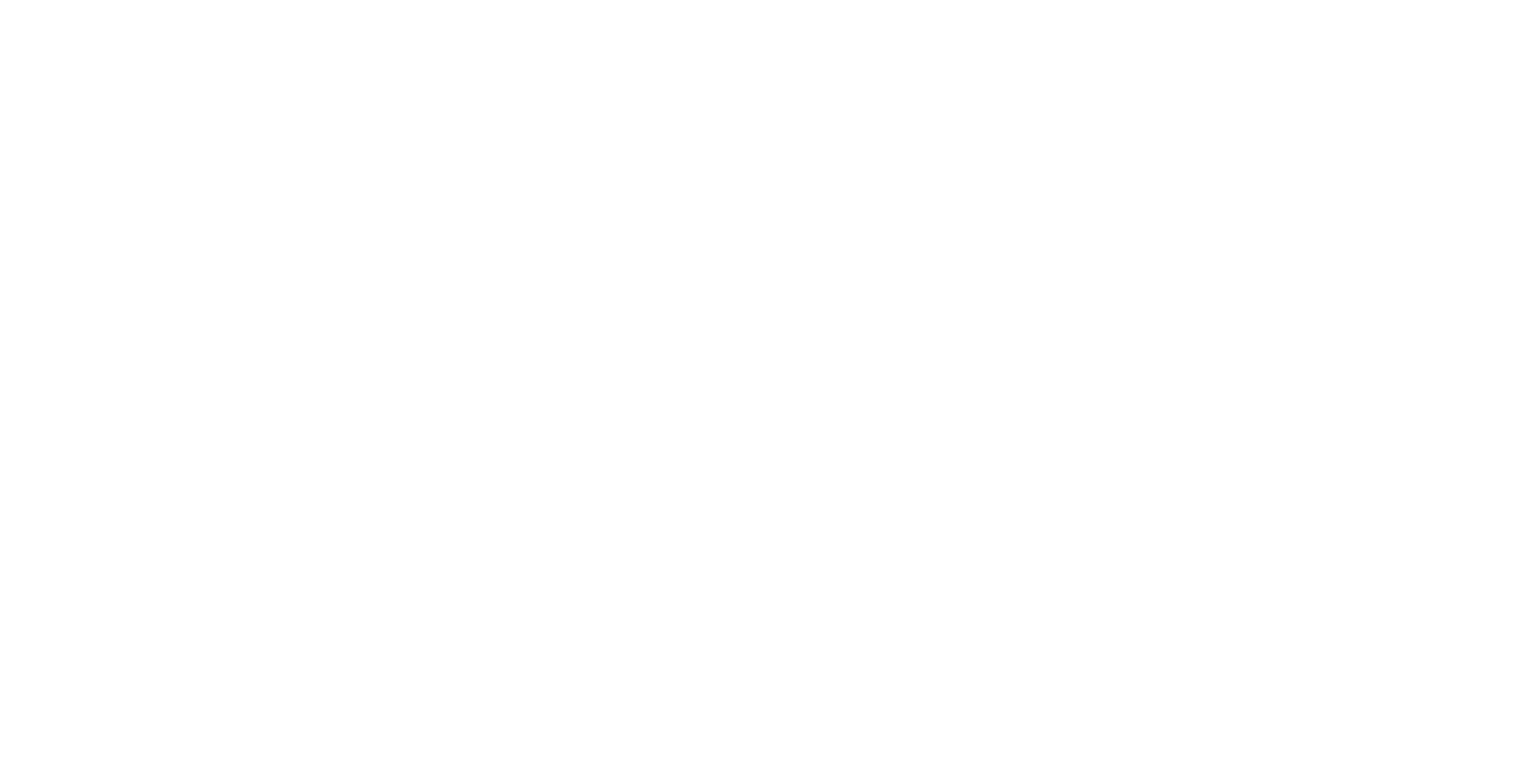 scroll, scrollTop: 0, scrollLeft: 0, axis: both 